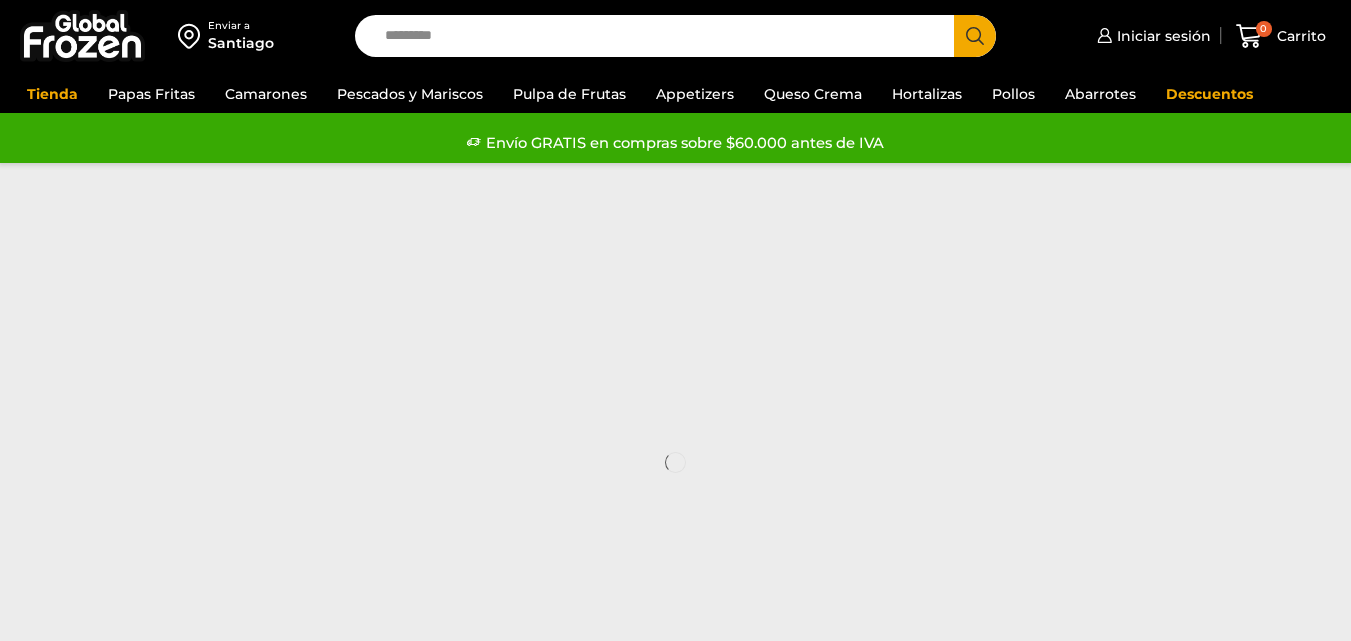 scroll, scrollTop: 0, scrollLeft: 0, axis: both 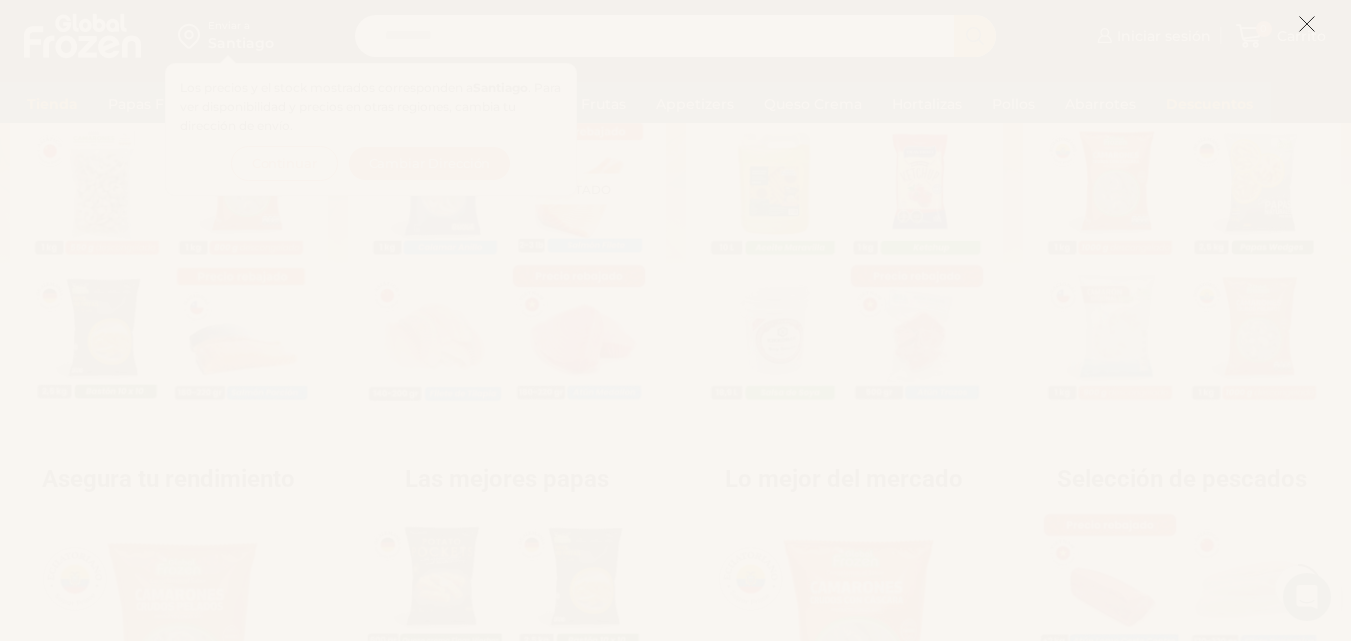 click 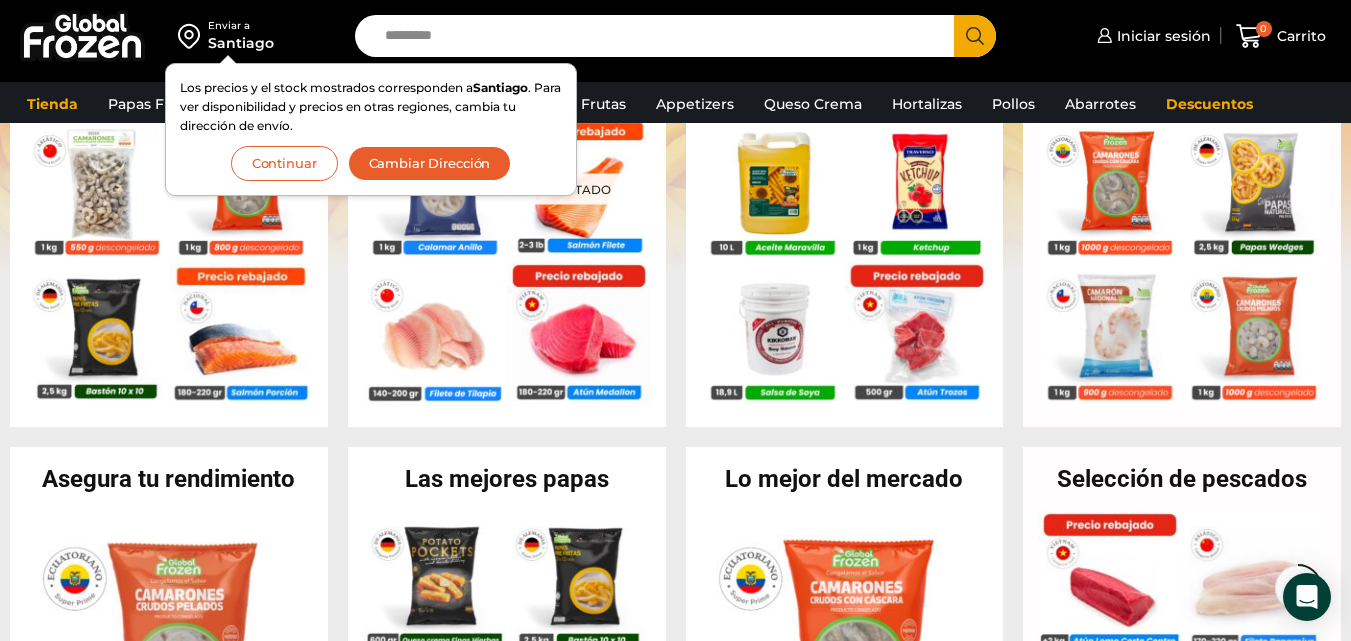 click on "Lo más vendido
En stock
Camarón 36/40 Crudo Pelado sin Vena – Bronze – Caja 10 kg
$ 5.325
Agregar al carrito
Vista Rápida
$" at bounding box center [675, 805] 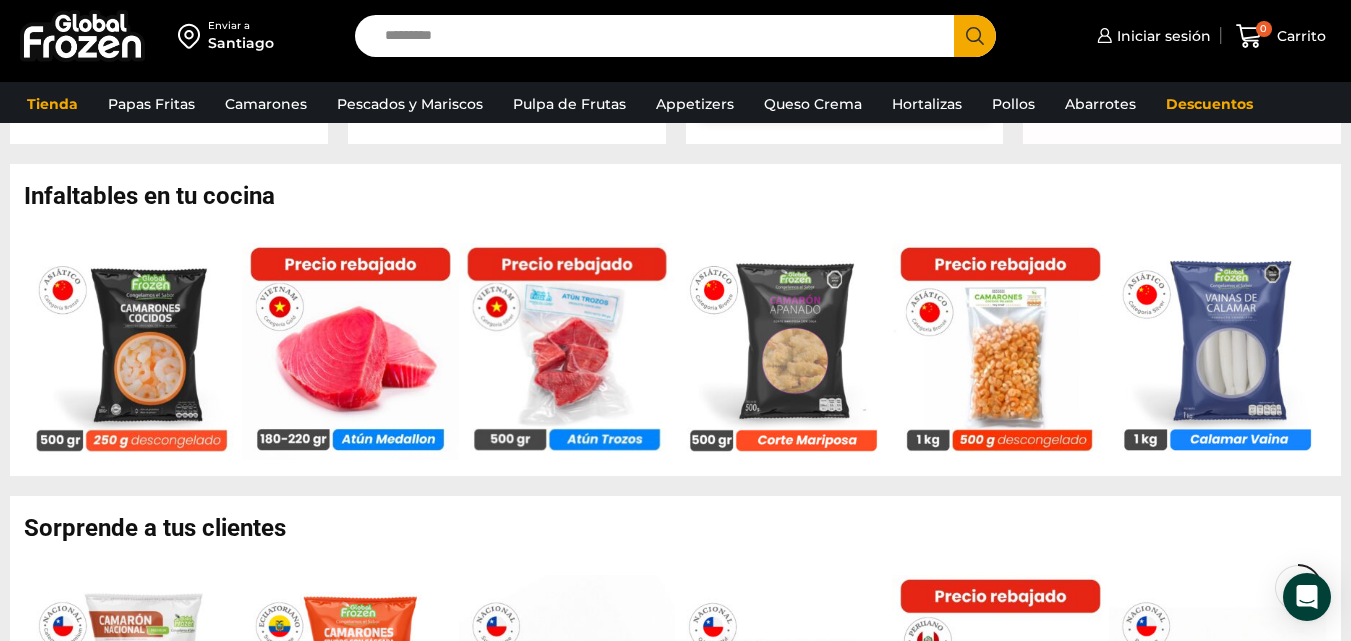 scroll, scrollTop: 1200, scrollLeft: 0, axis: vertical 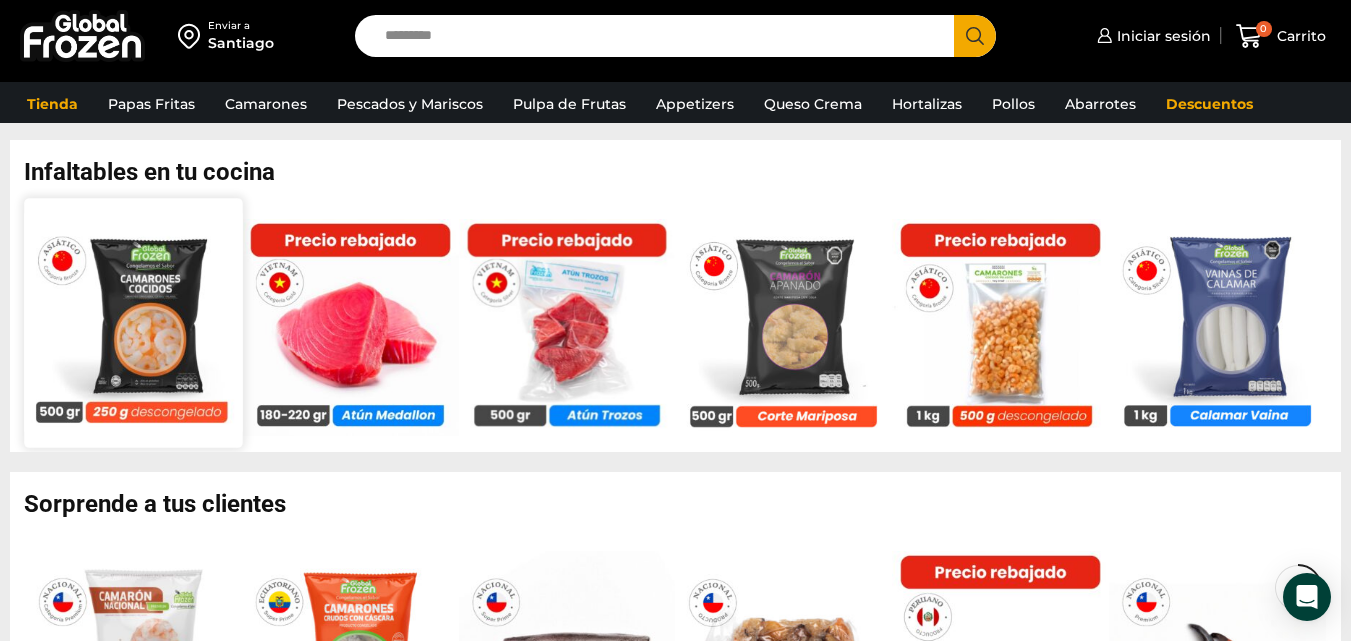click at bounding box center [133, 322] 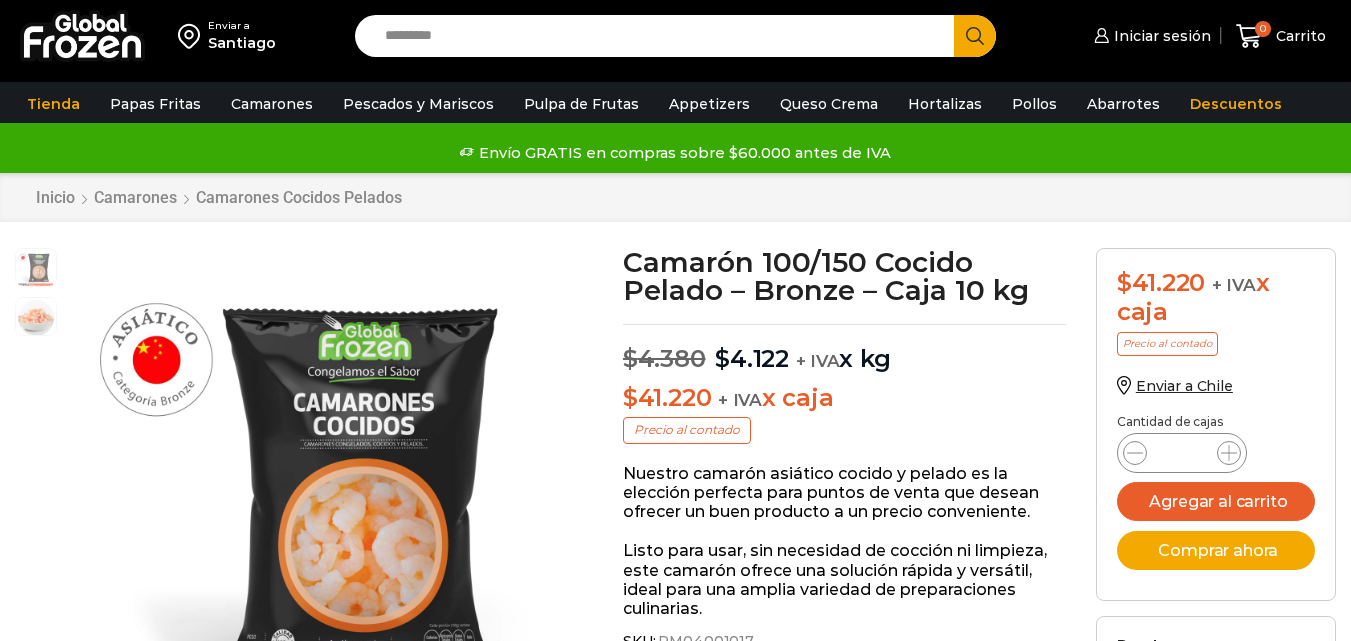 scroll, scrollTop: 1, scrollLeft: 0, axis: vertical 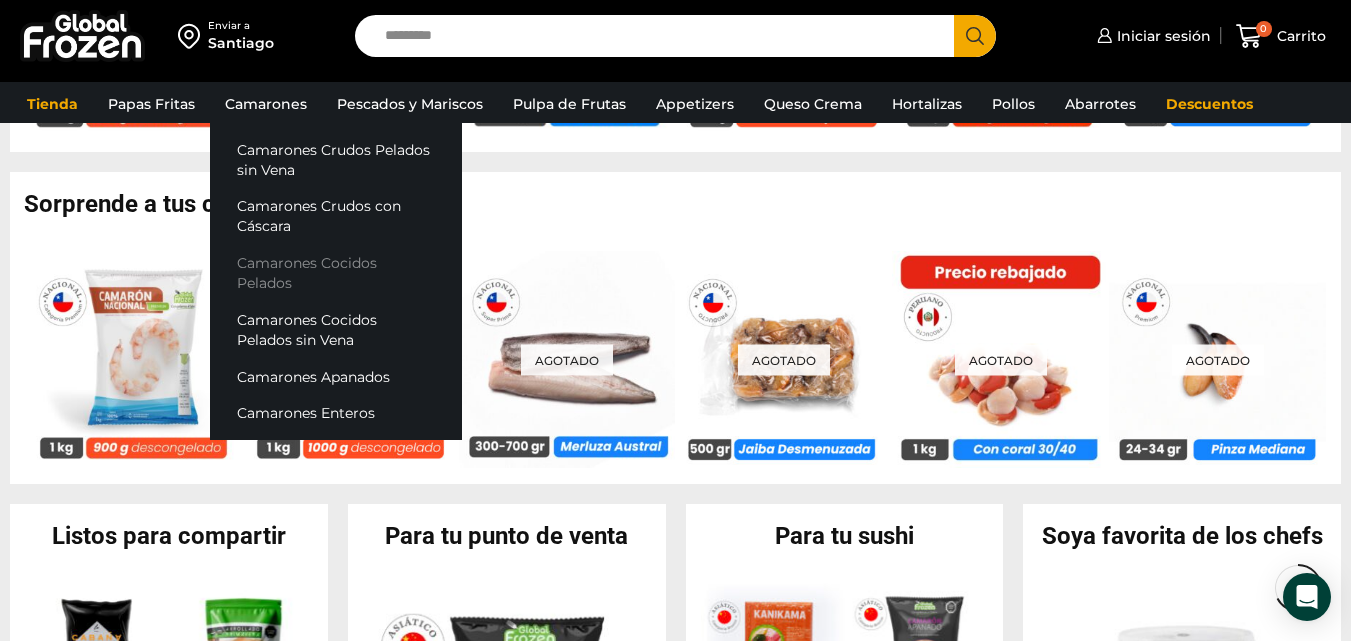 click on "Camarones Cocidos Pelados" at bounding box center (336, 273) 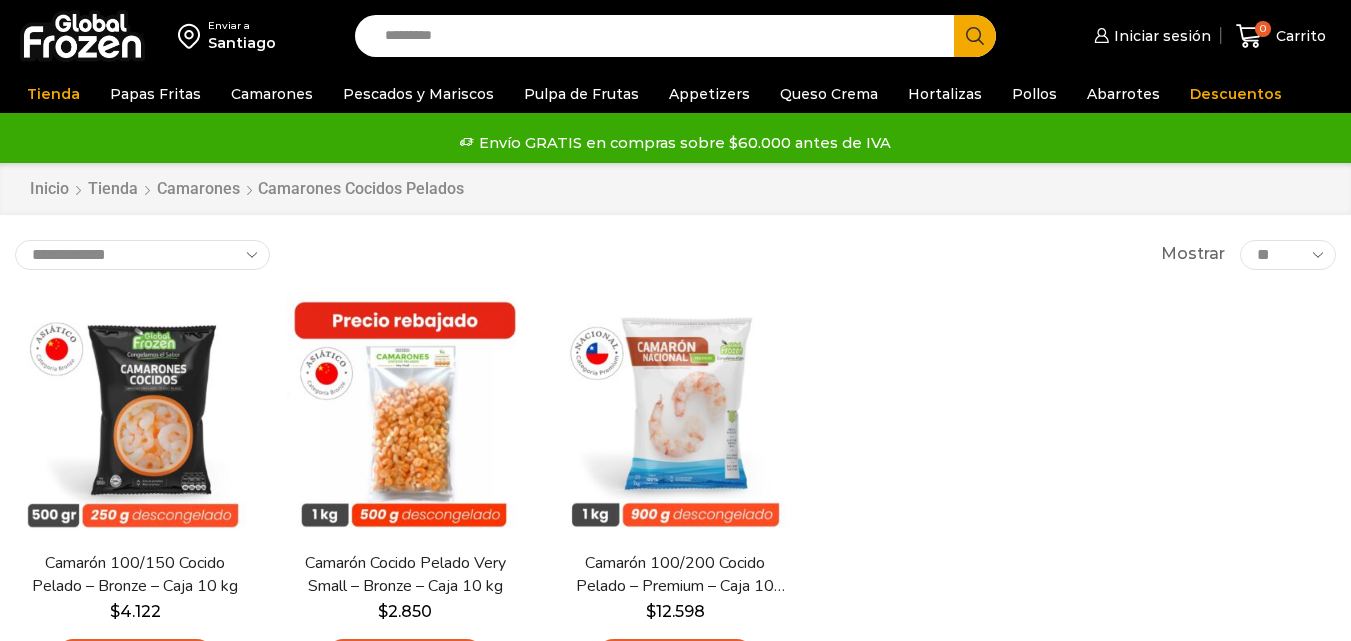 scroll, scrollTop: 0, scrollLeft: 0, axis: both 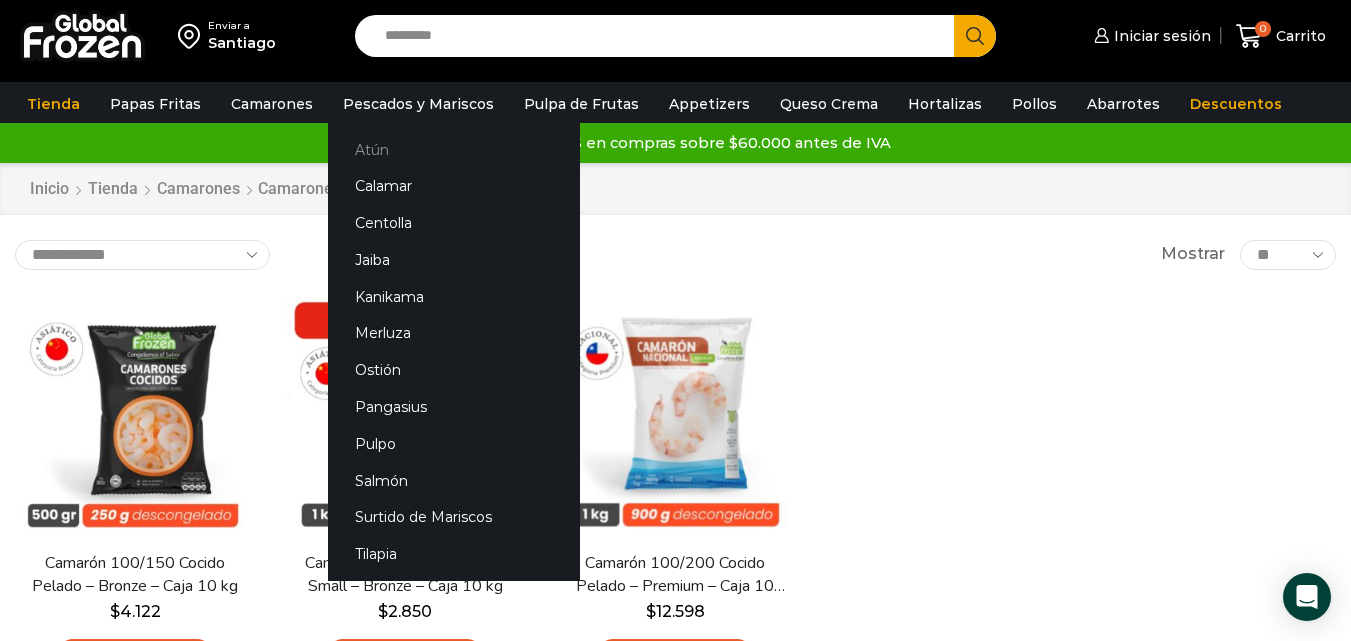 click on "Atún" at bounding box center [454, 149] 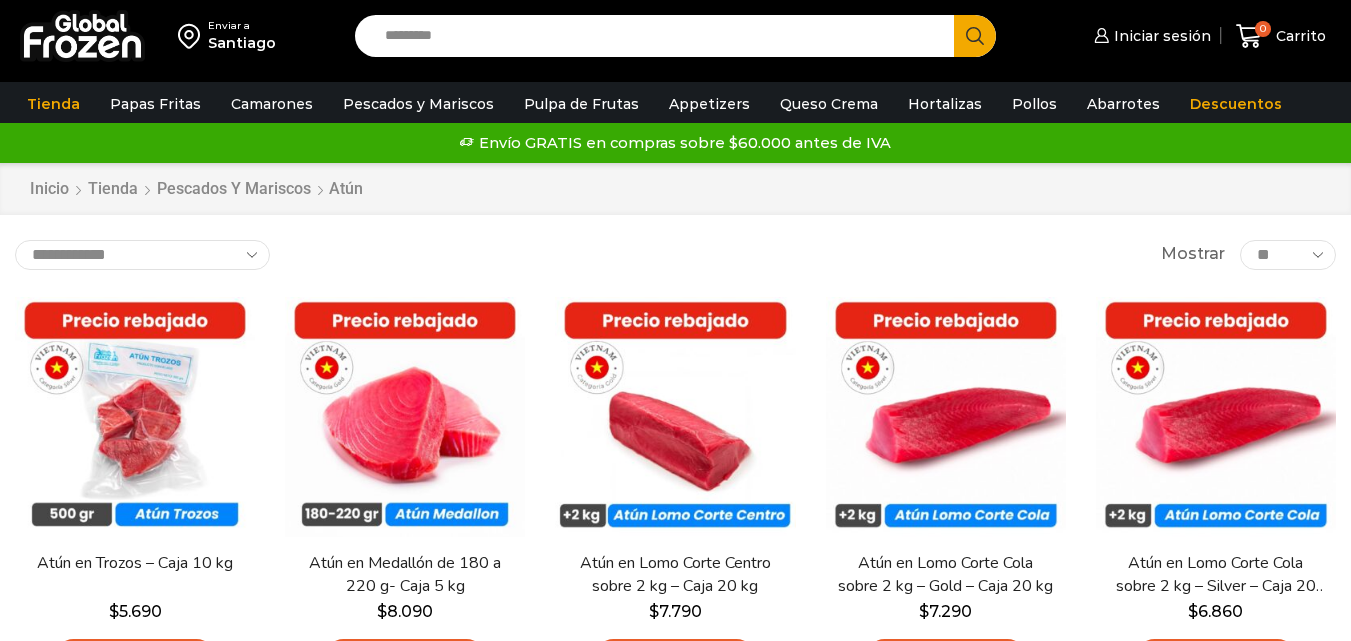 scroll, scrollTop: 0, scrollLeft: 0, axis: both 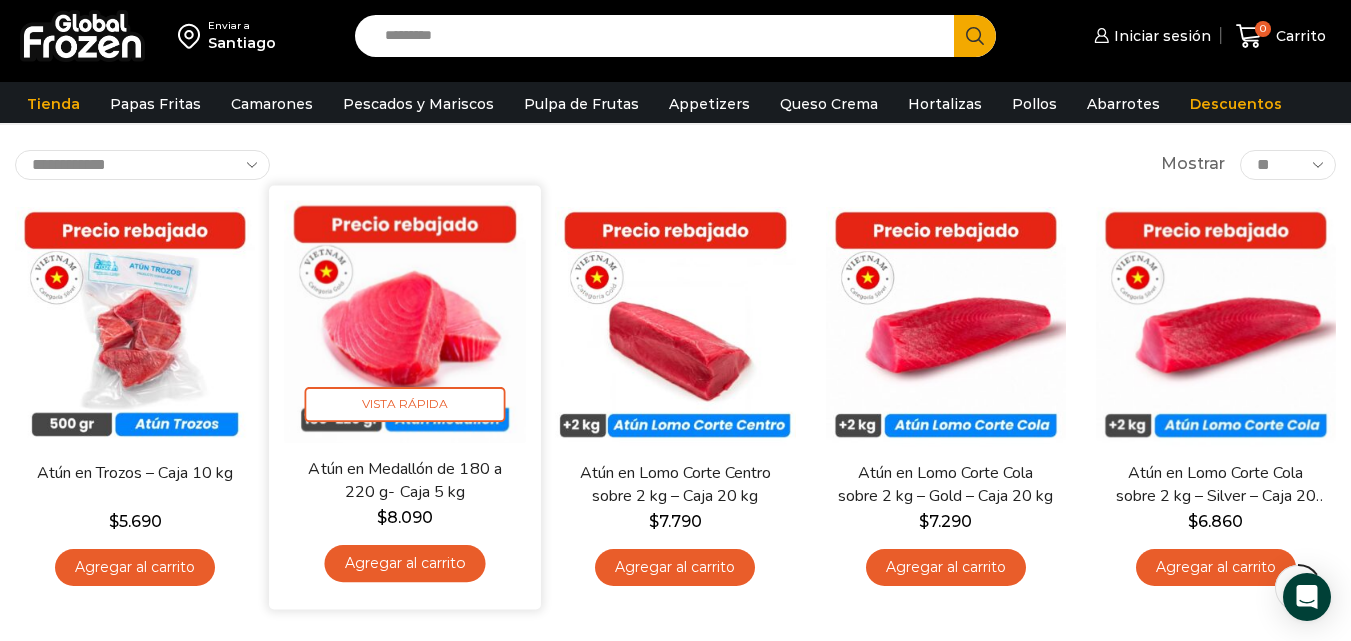 click at bounding box center (405, 321) 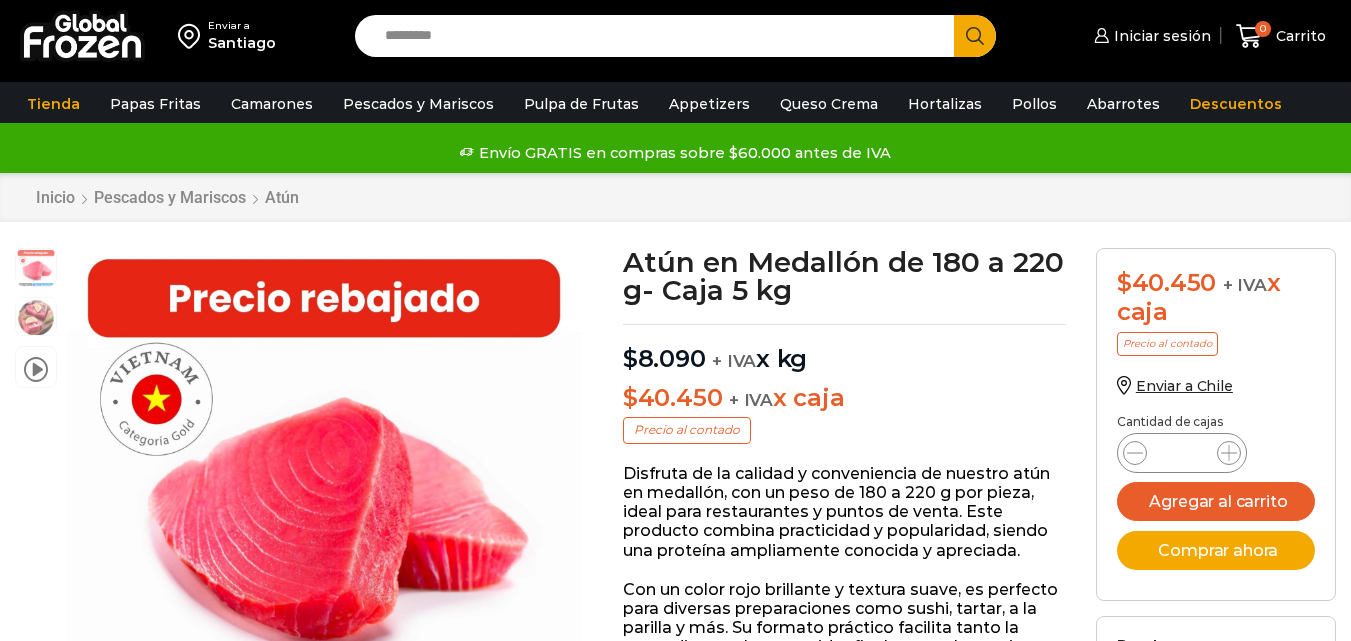scroll, scrollTop: 1, scrollLeft: 0, axis: vertical 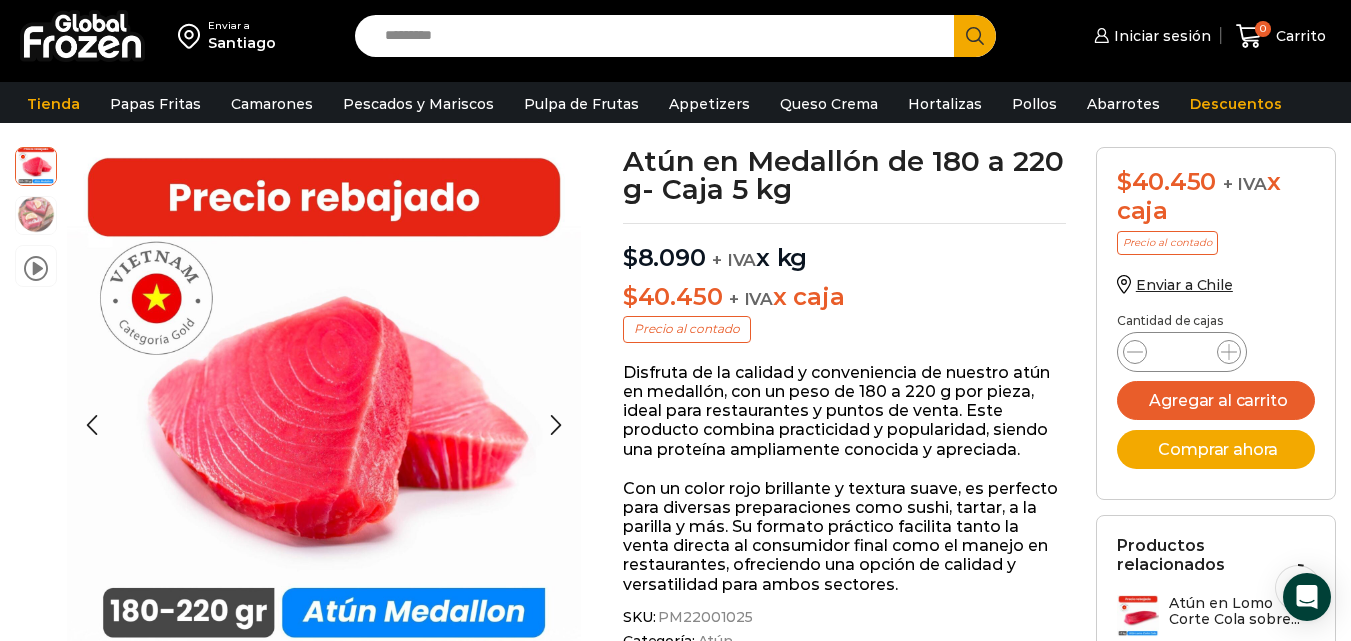 click at bounding box center (36, 214) 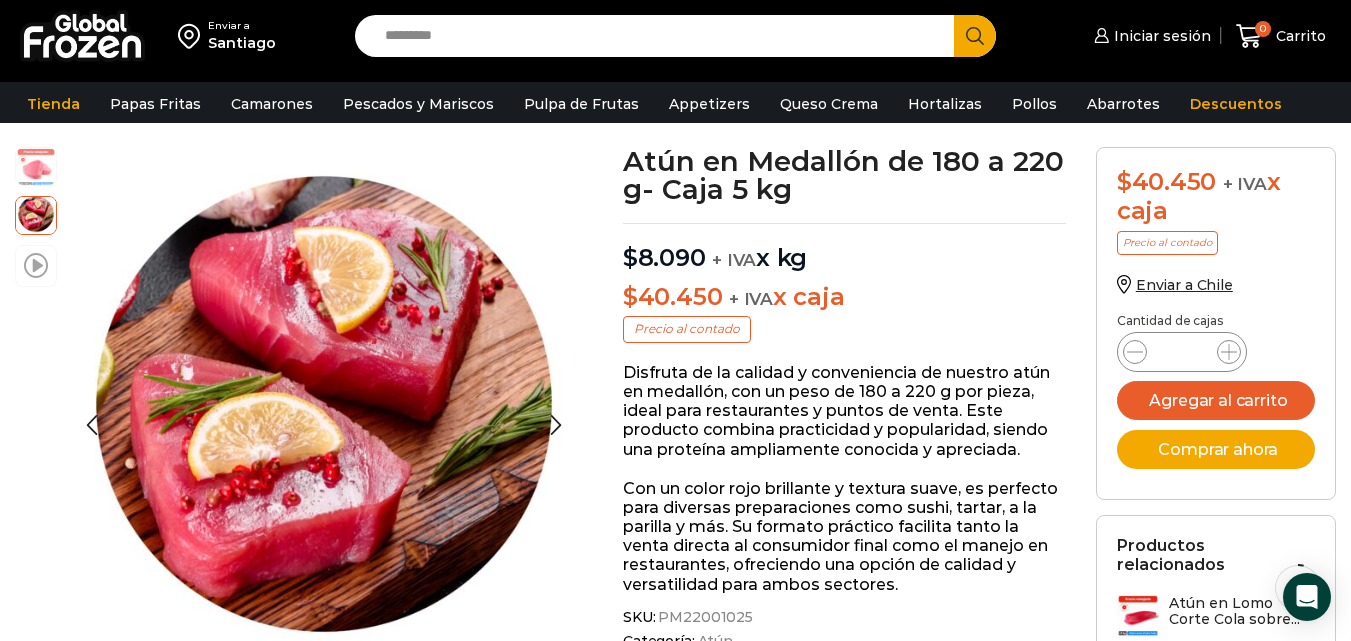 click at bounding box center (36, 264) 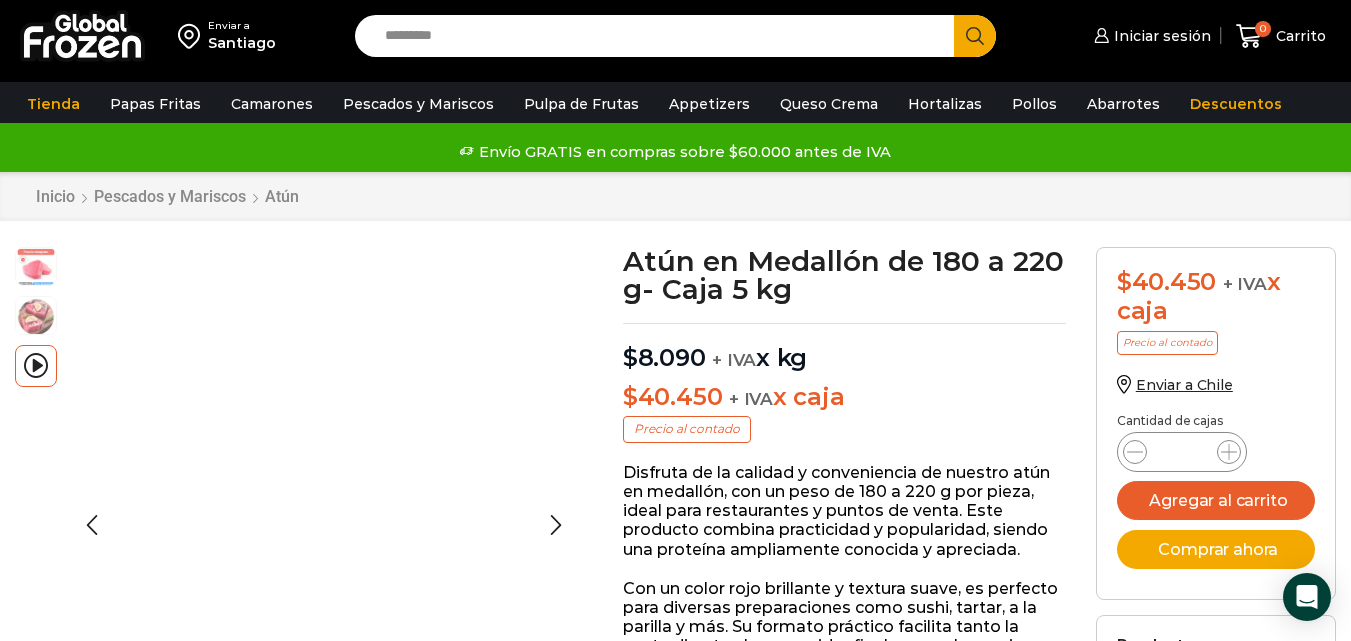 scroll, scrollTop: 0, scrollLeft: 0, axis: both 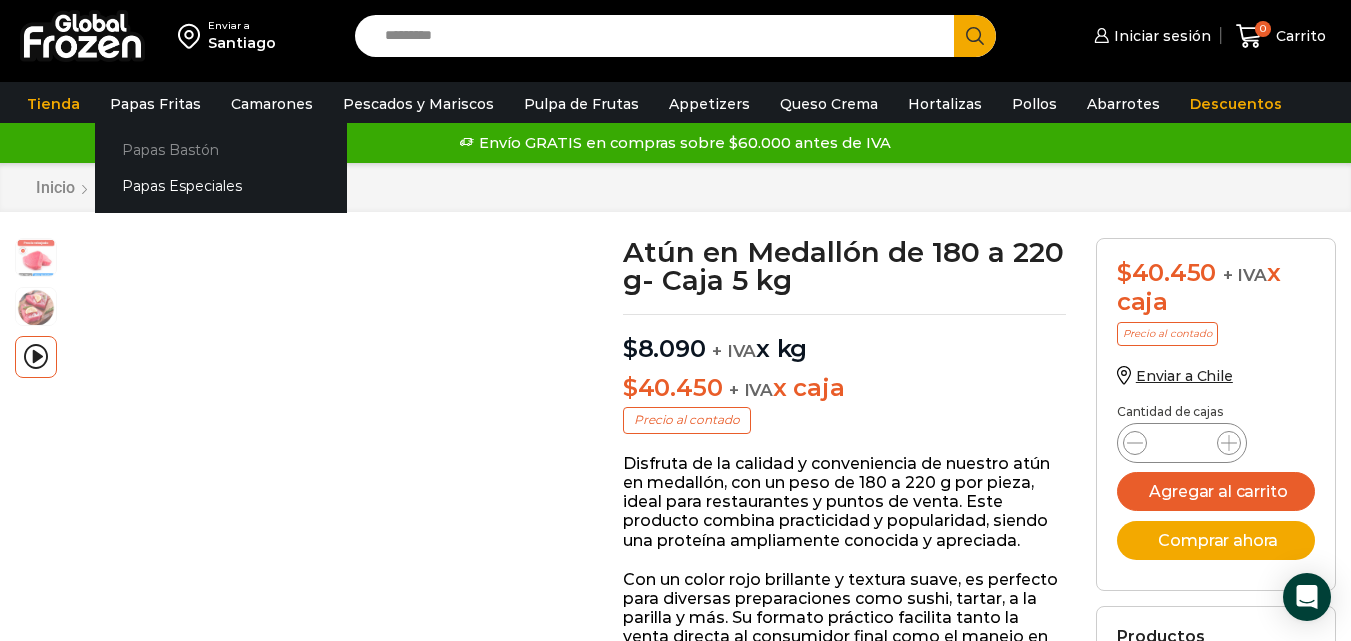 click on "Papas Bastón" at bounding box center [221, 149] 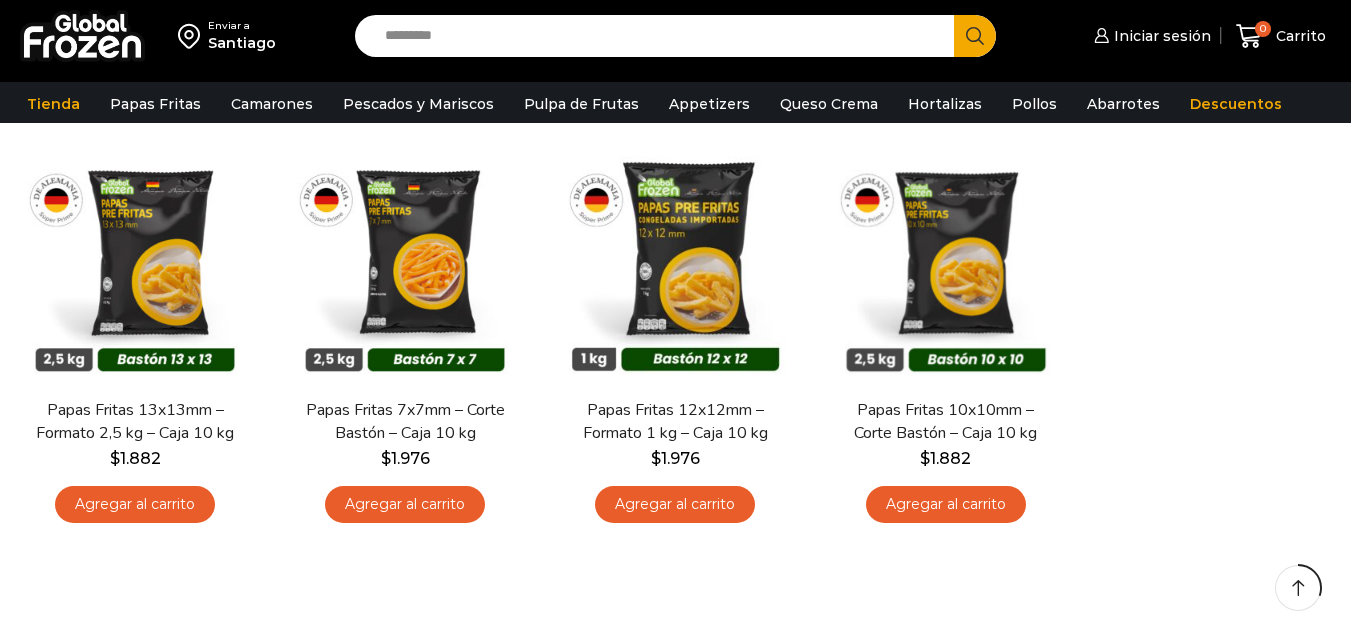 scroll, scrollTop: 200, scrollLeft: 0, axis: vertical 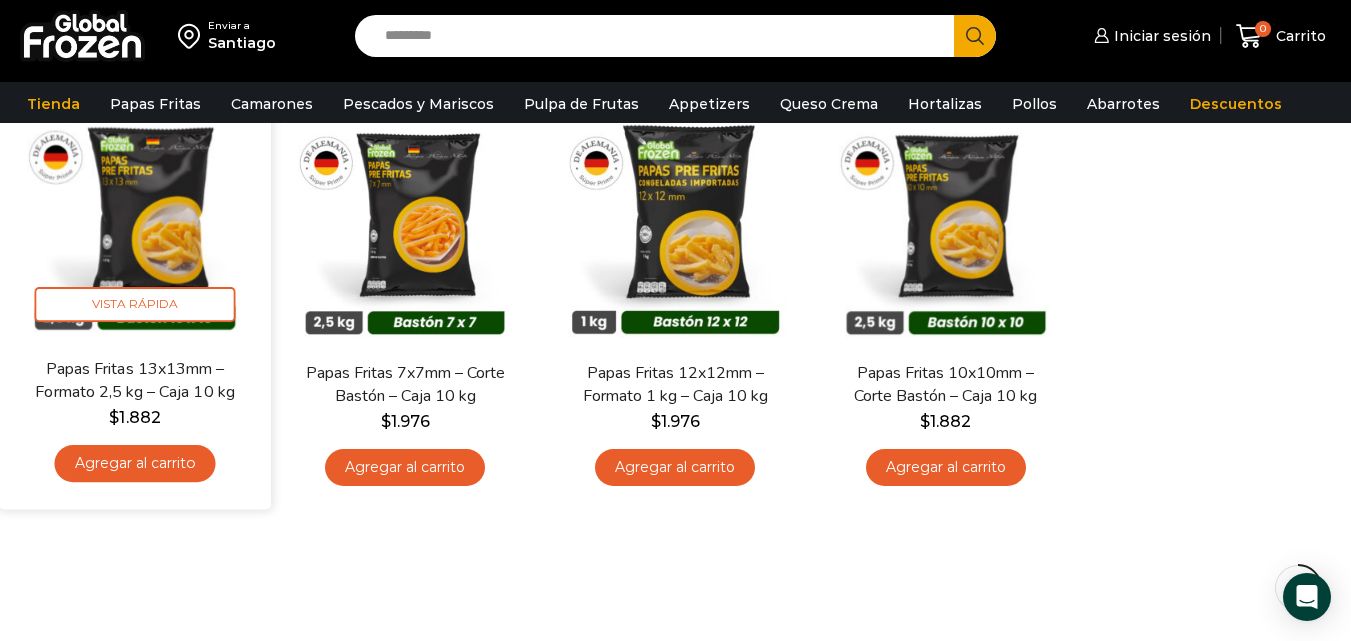 click at bounding box center [135, 221] 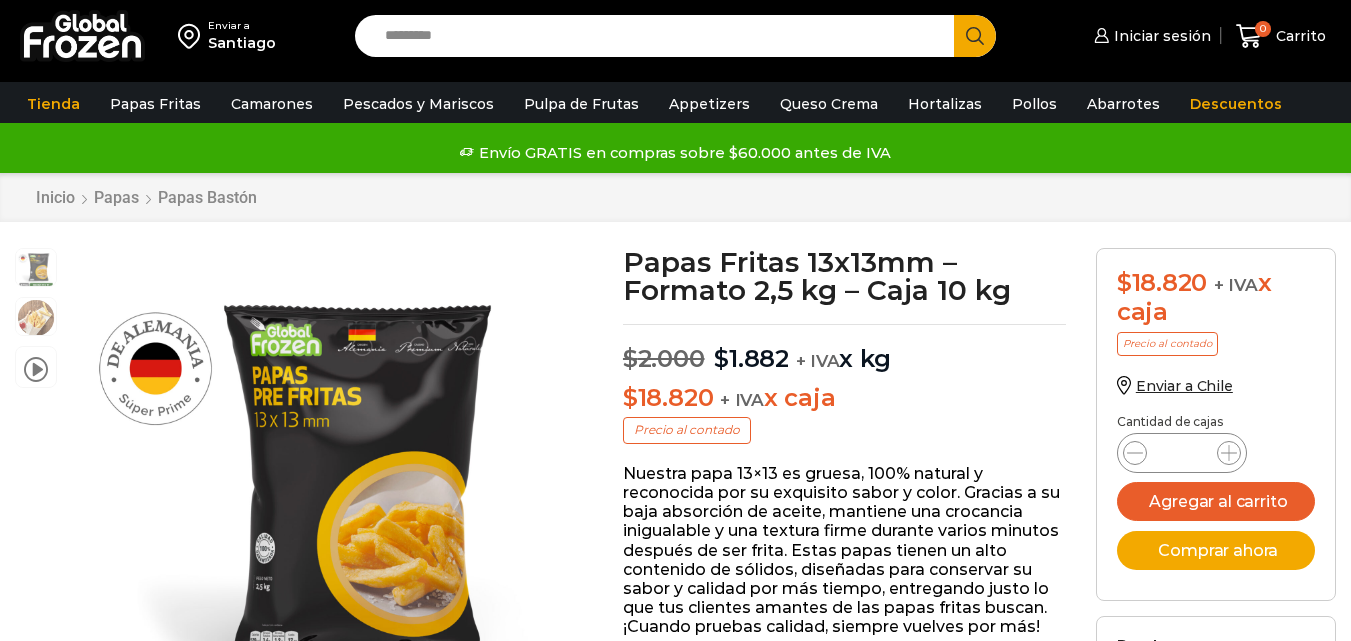 scroll, scrollTop: 1, scrollLeft: 0, axis: vertical 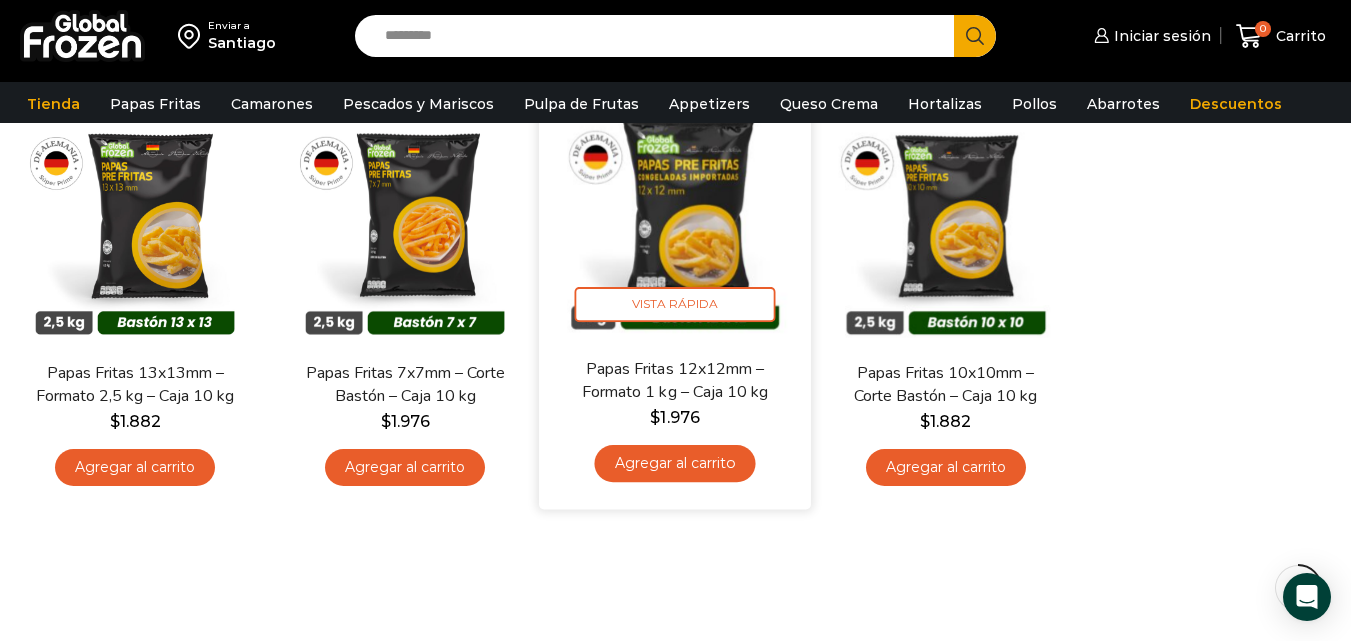 click at bounding box center [676, 221] 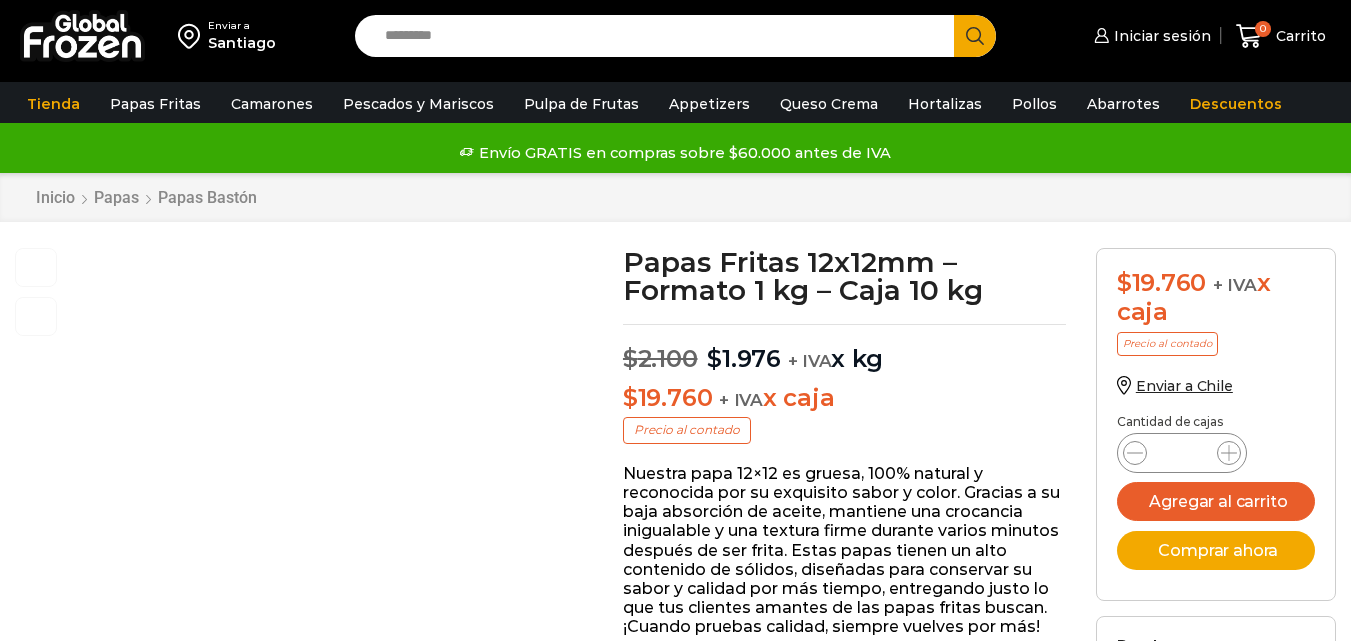 scroll, scrollTop: 1, scrollLeft: 0, axis: vertical 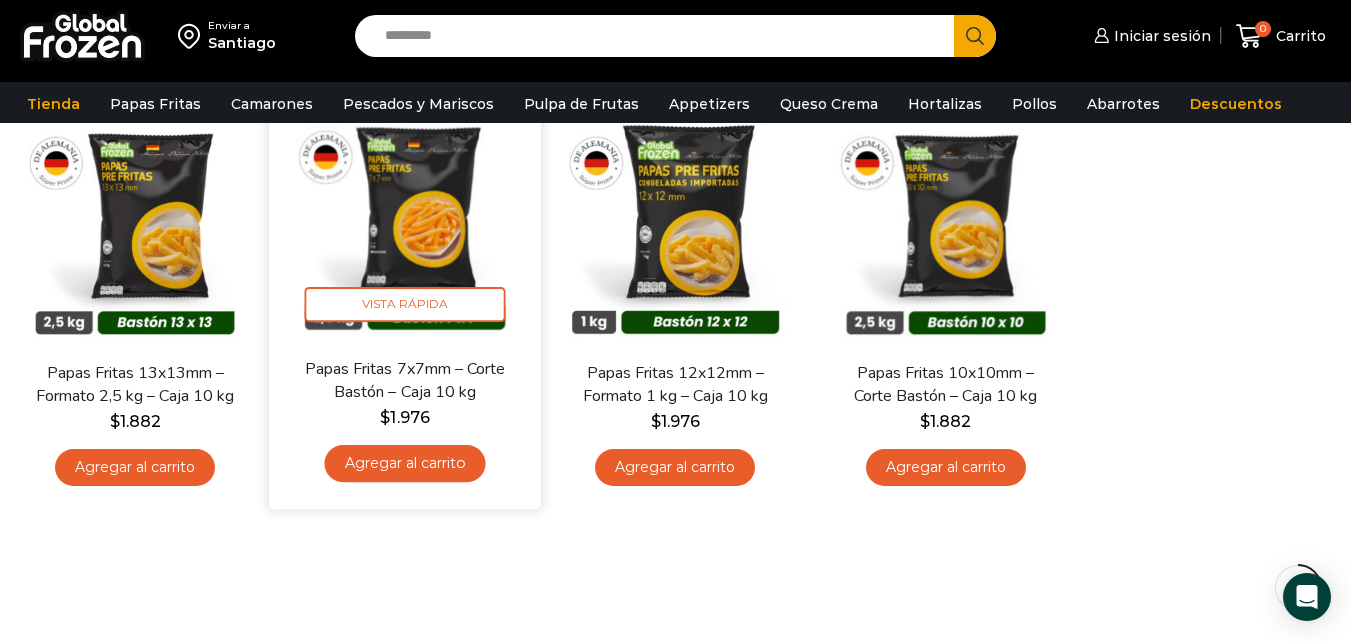 click at bounding box center (405, 221) 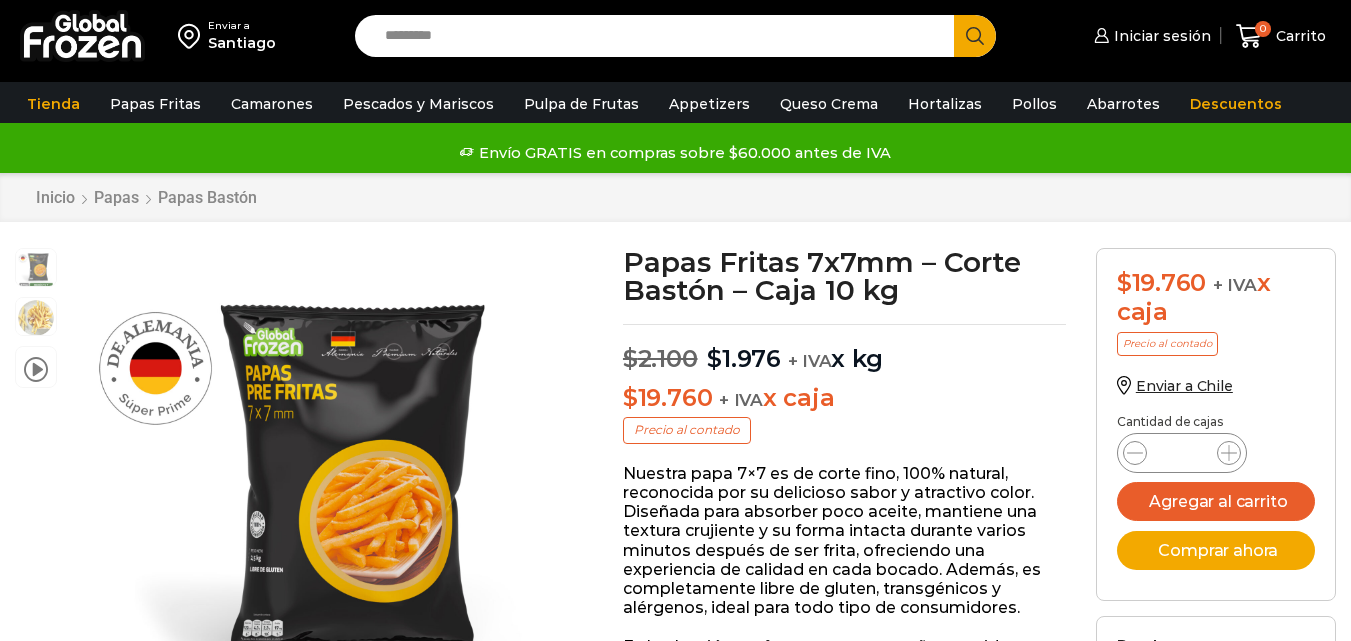scroll, scrollTop: 1, scrollLeft: 0, axis: vertical 